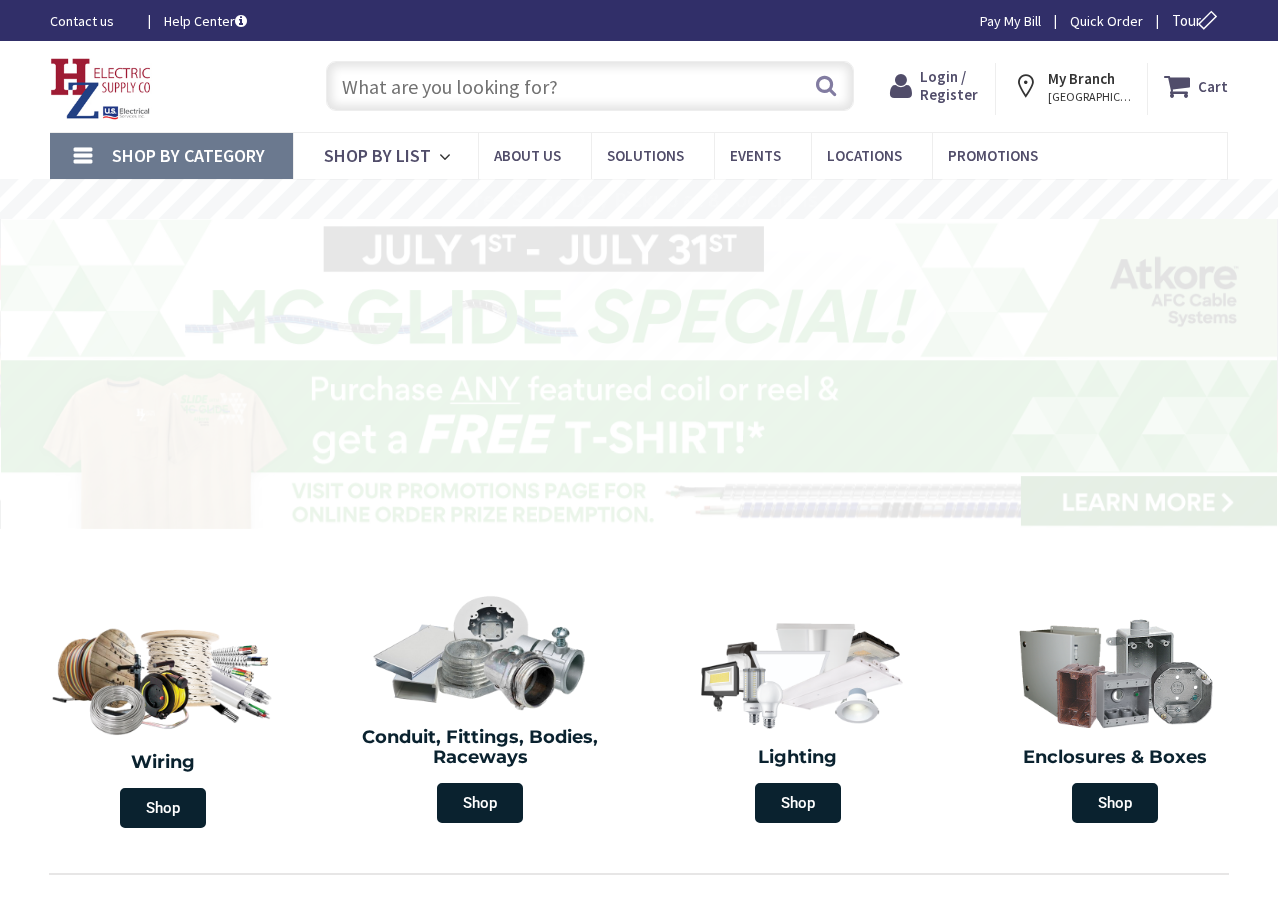 scroll, scrollTop: 0, scrollLeft: 0, axis: both 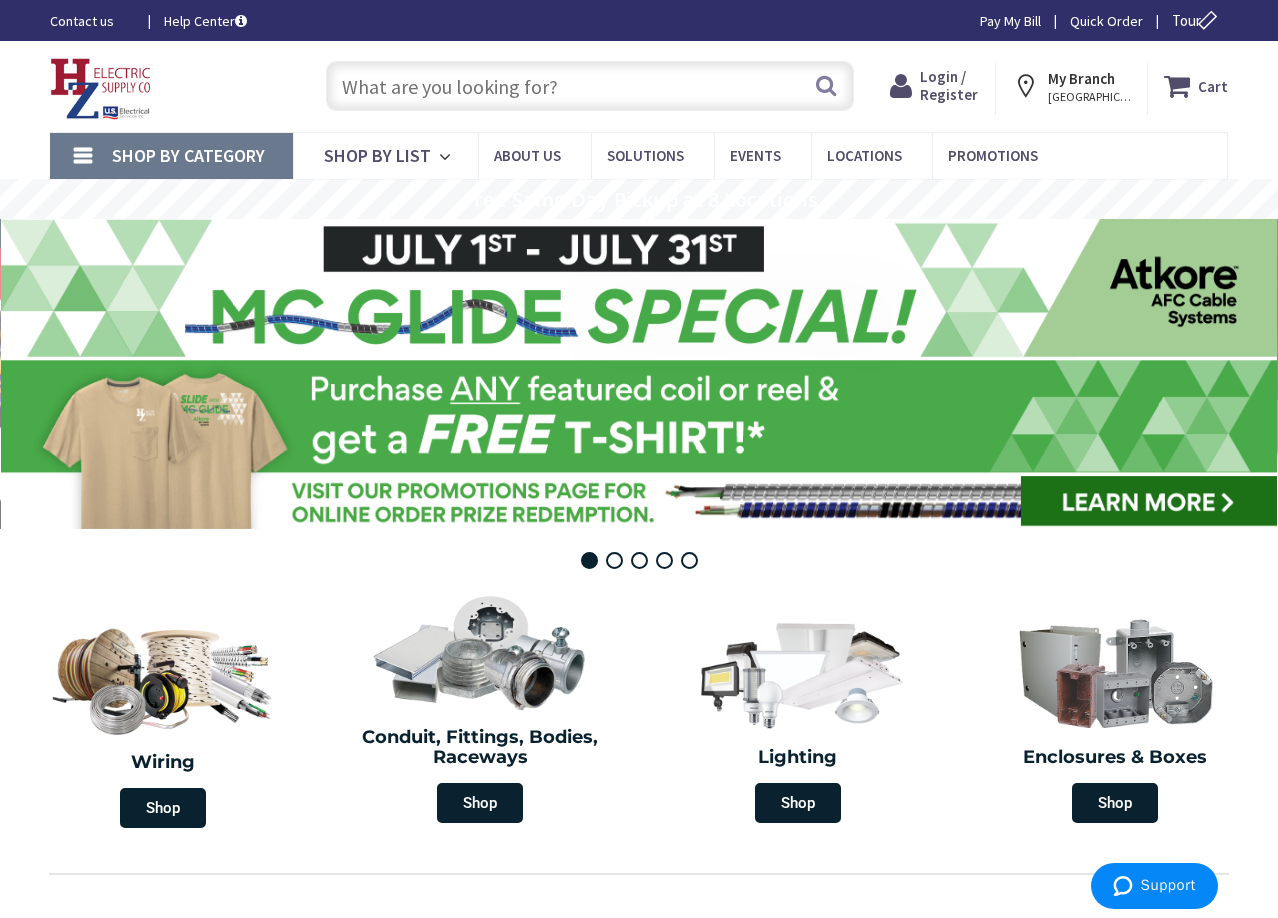 click on "Login / Register" at bounding box center (949, 85) 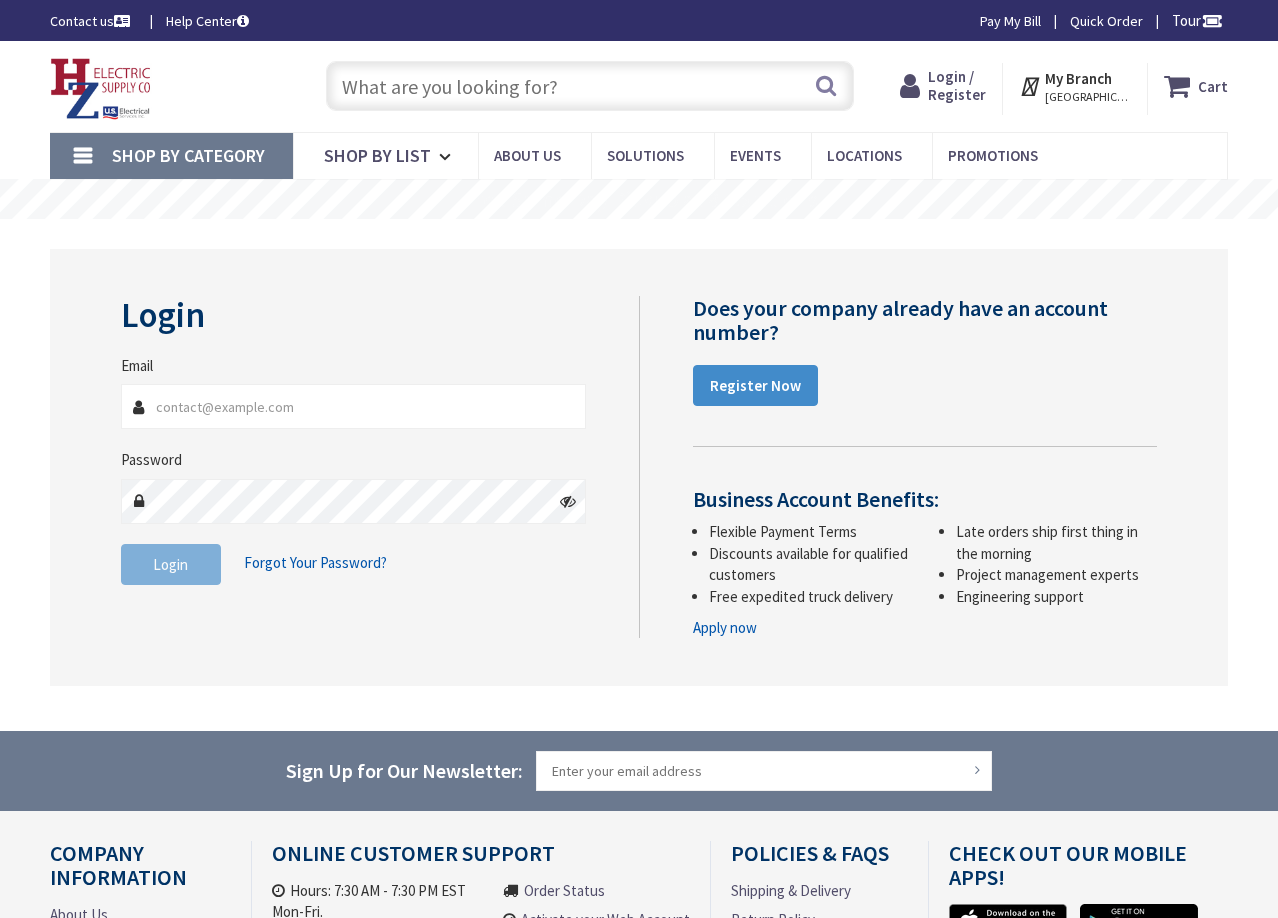 scroll, scrollTop: 0, scrollLeft: 0, axis: both 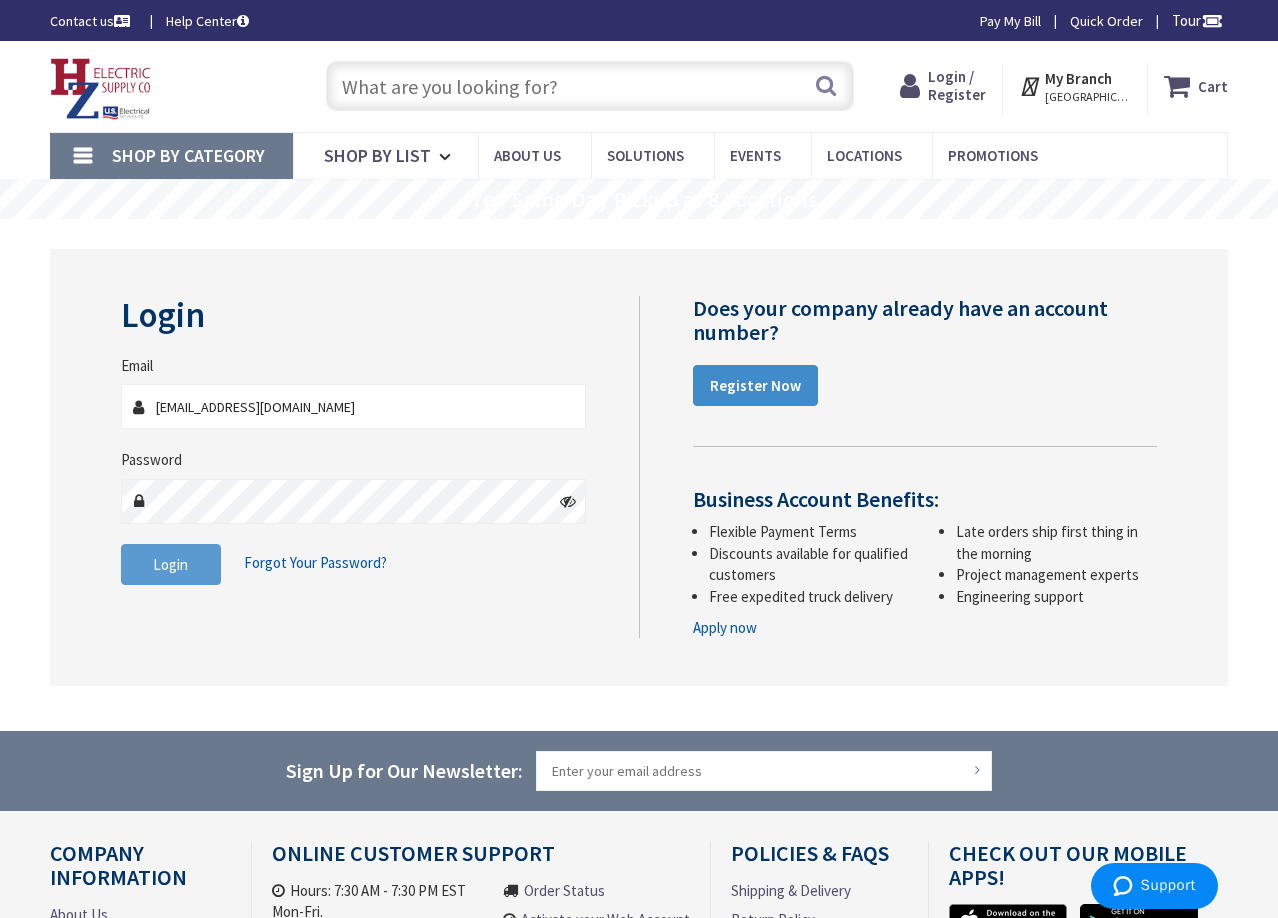 type on "[EMAIL_ADDRESS][DOMAIN_NAME]" 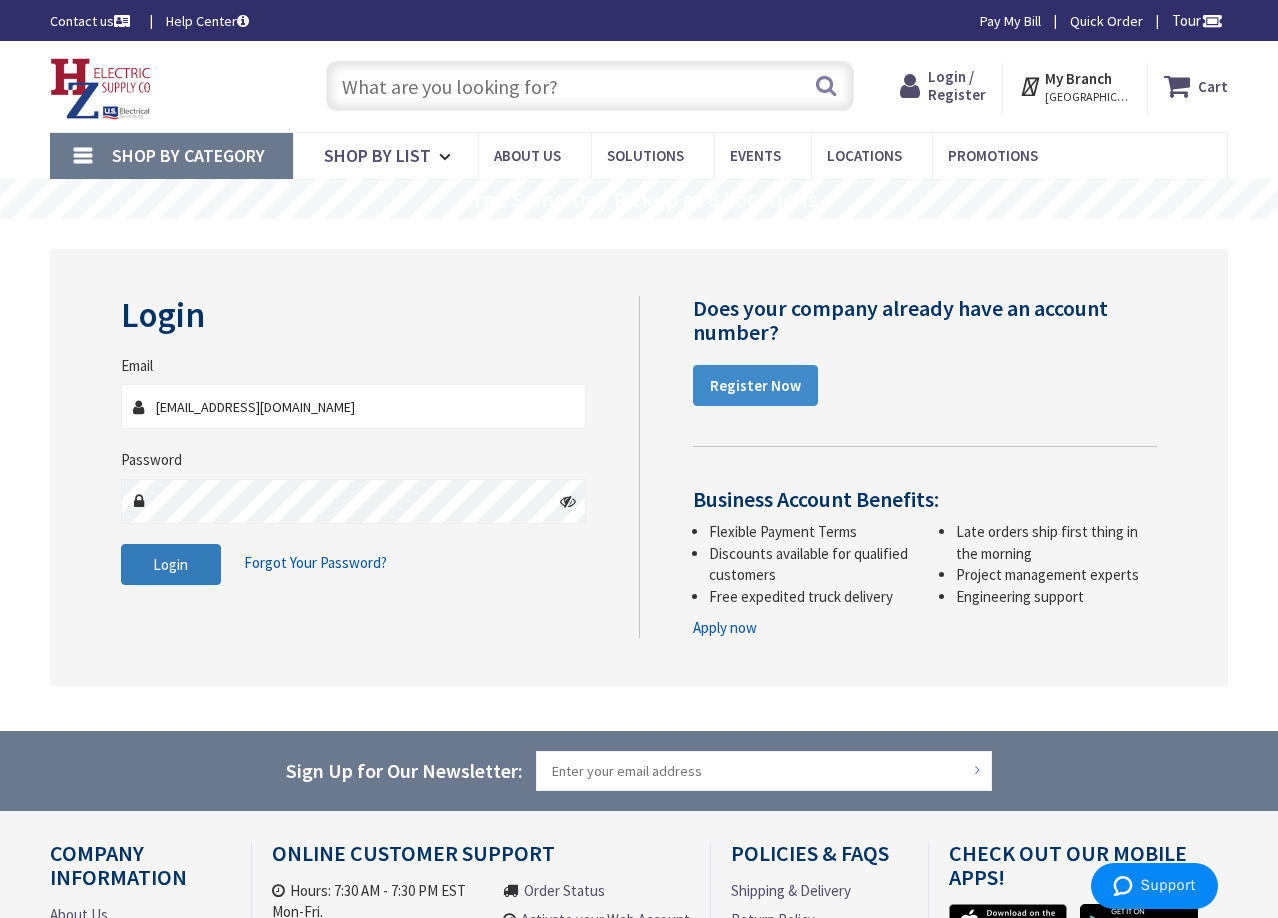 click on "Login" at bounding box center [171, 565] 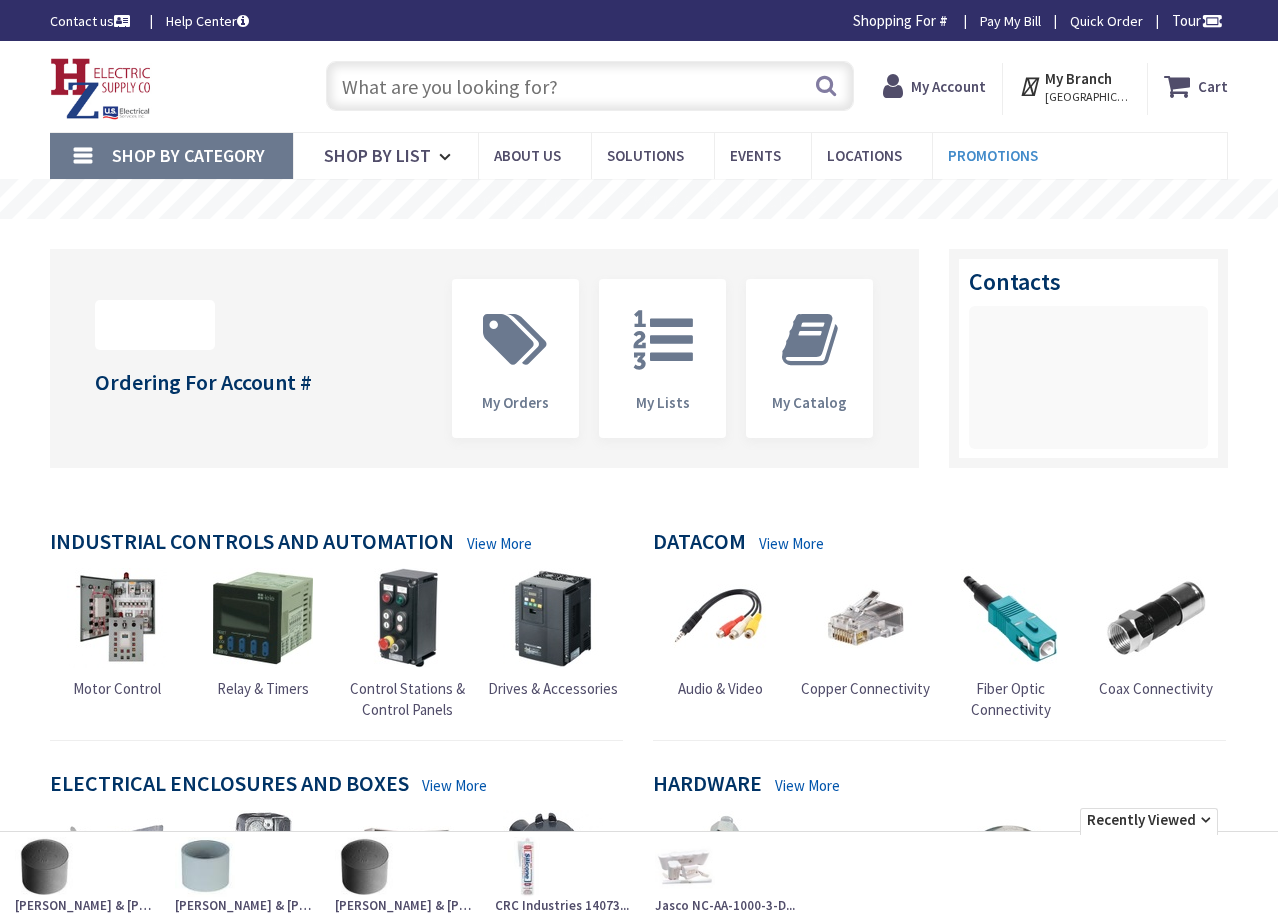 scroll, scrollTop: 0, scrollLeft: 0, axis: both 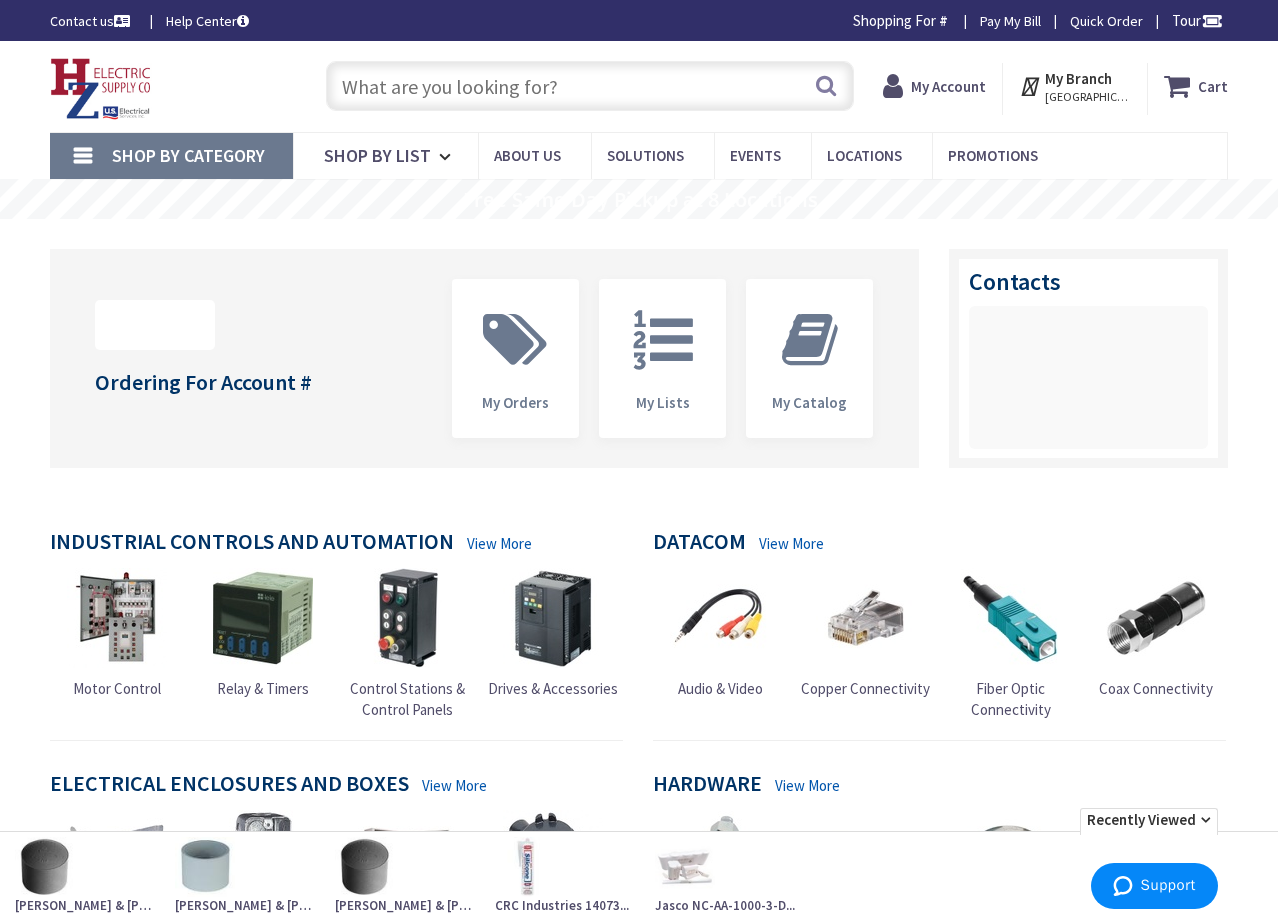 click on "My Account" at bounding box center [948, 86] 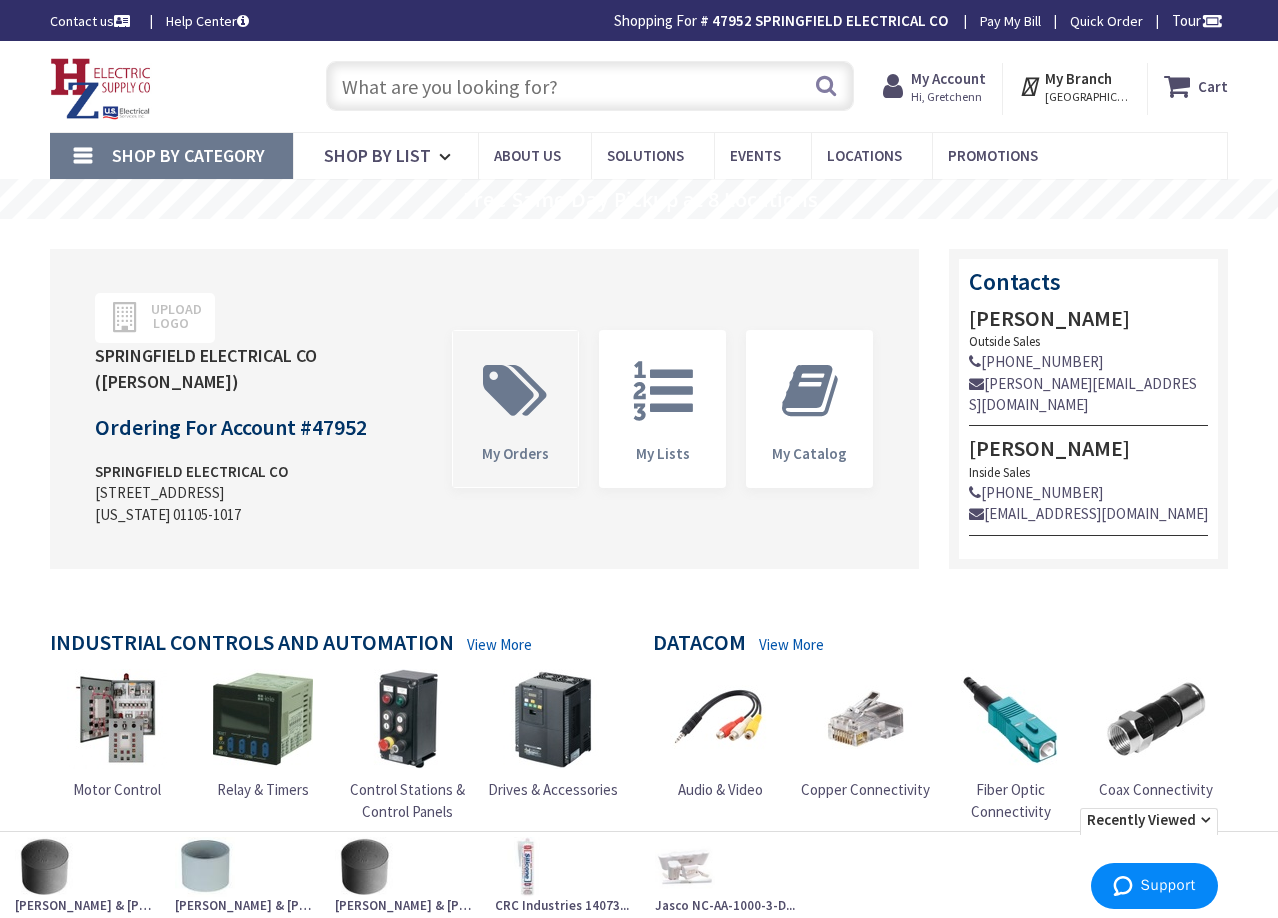 click on "My Orders" at bounding box center (515, 409) 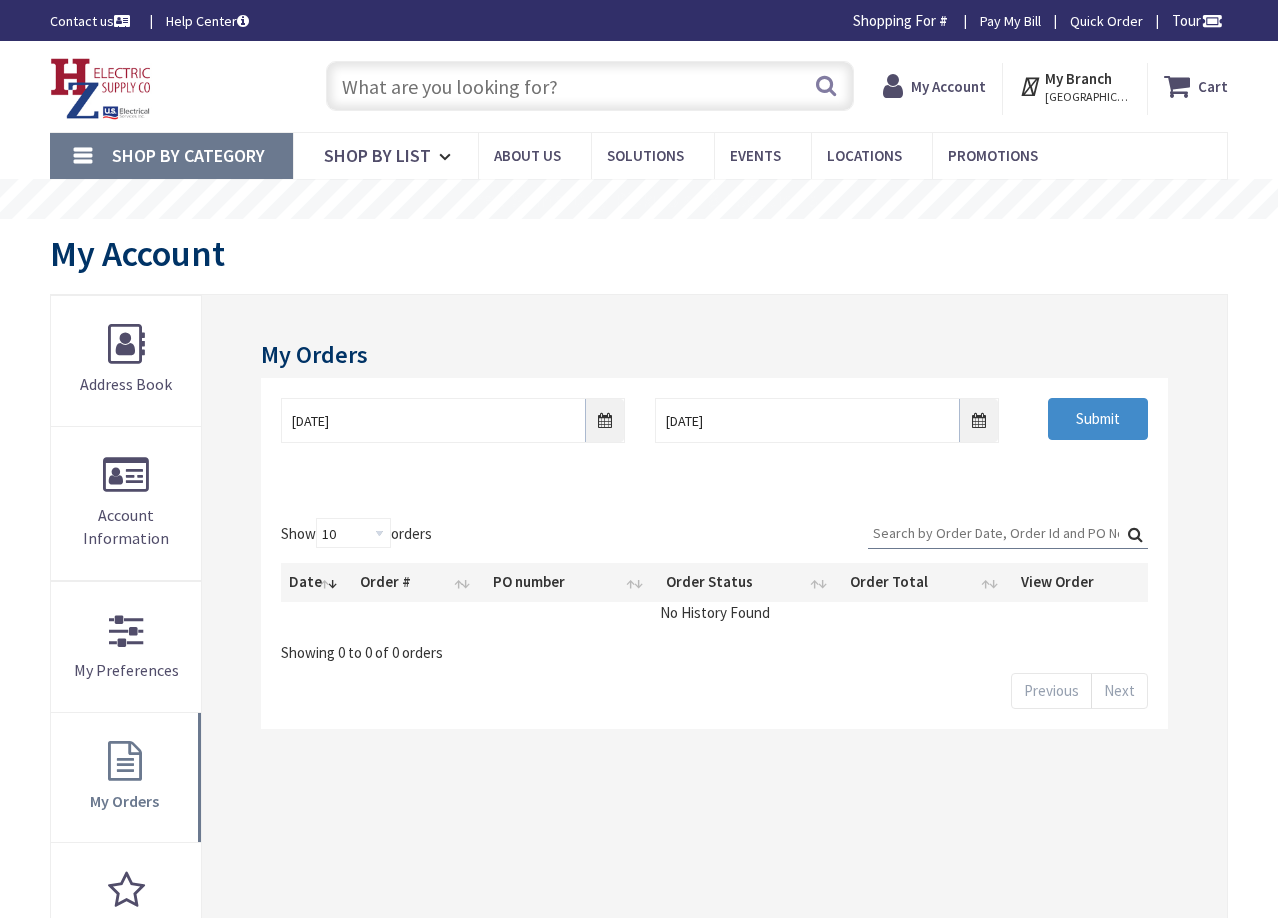 scroll, scrollTop: 0, scrollLeft: 0, axis: both 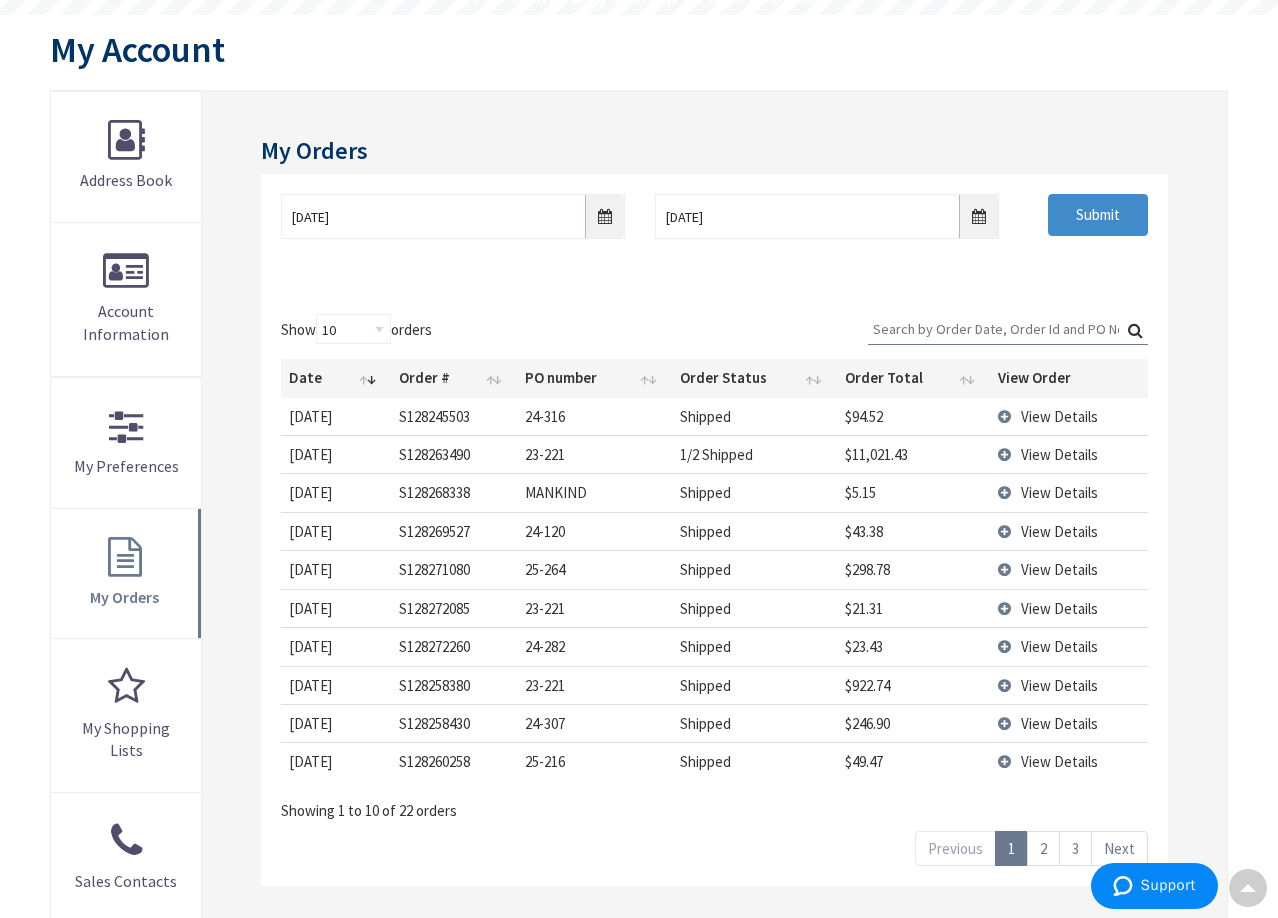 click on "View Details" at bounding box center (1069, 454) 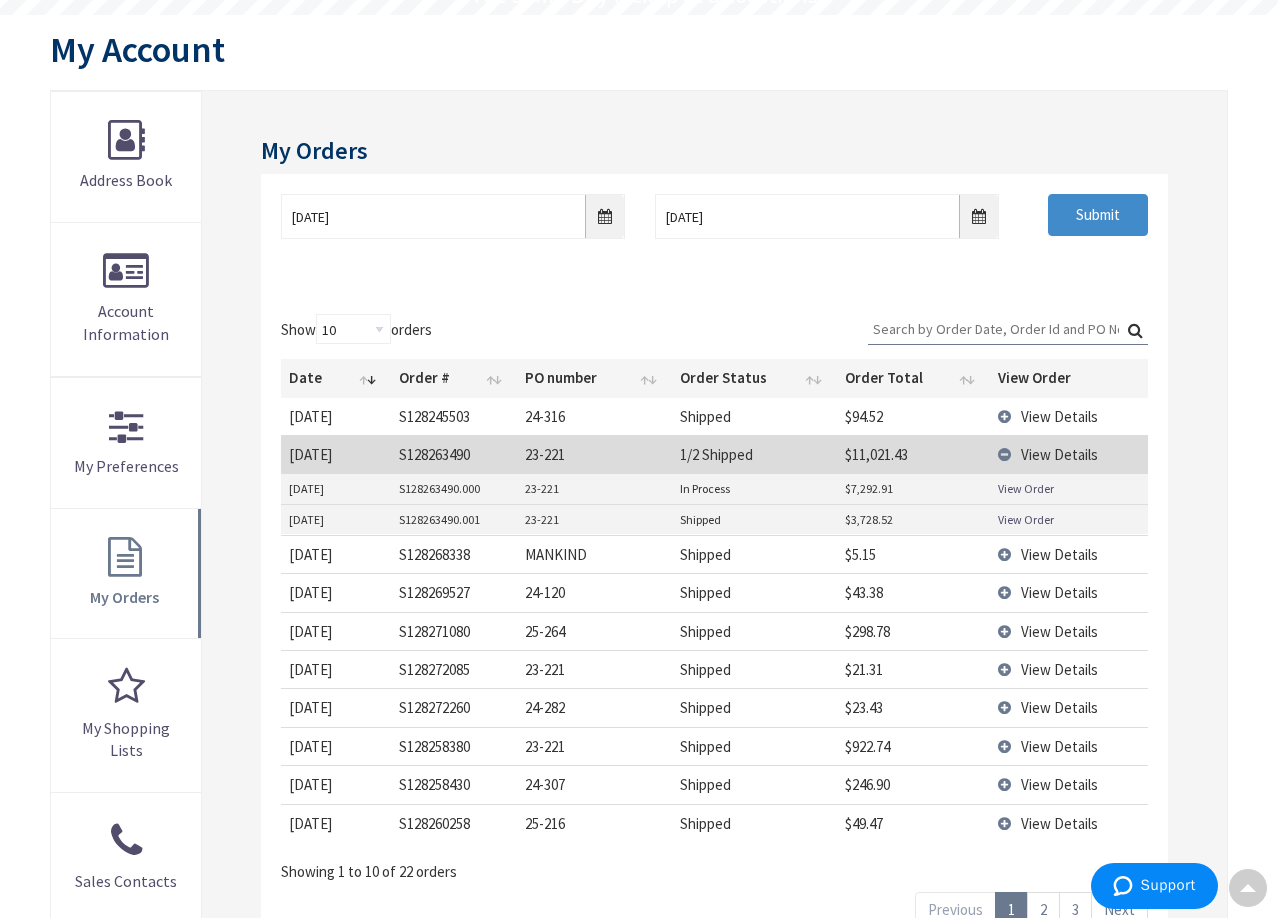 click on "View Order" at bounding box center (1026, 519) 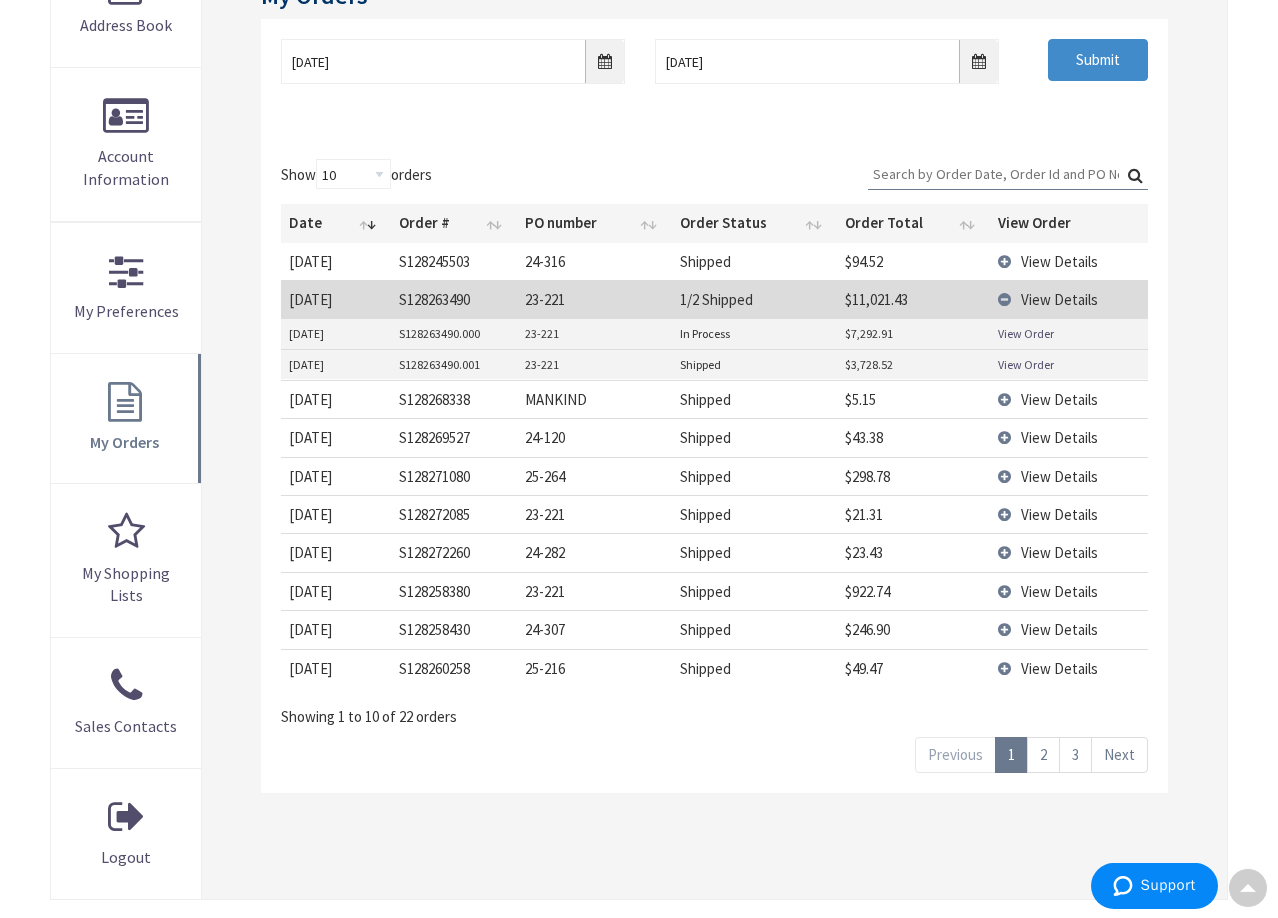 scroll, scrollTop: 408, scrollLeft: 0, axis: vertical 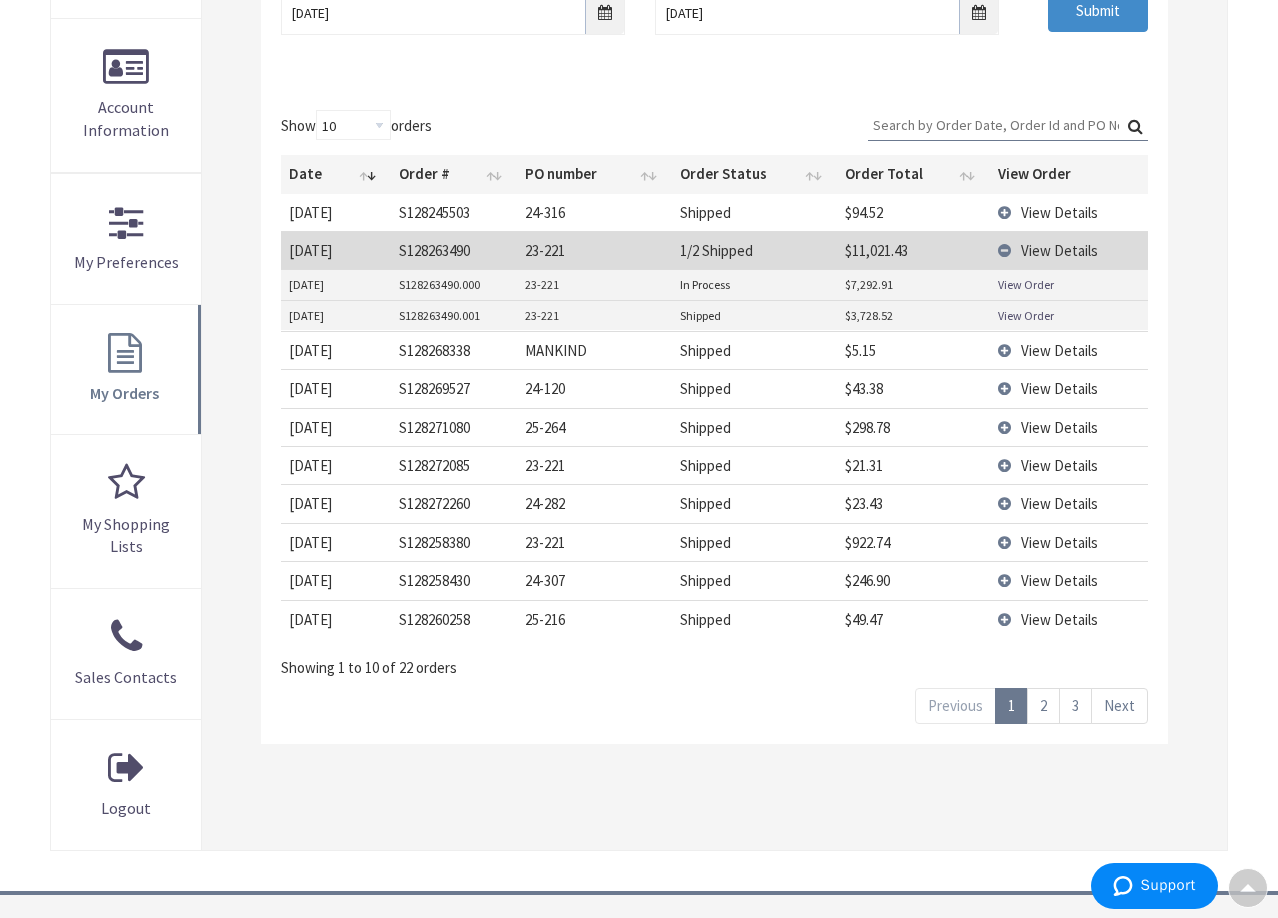 click on "View Details" at bounding box center (1059, 542) 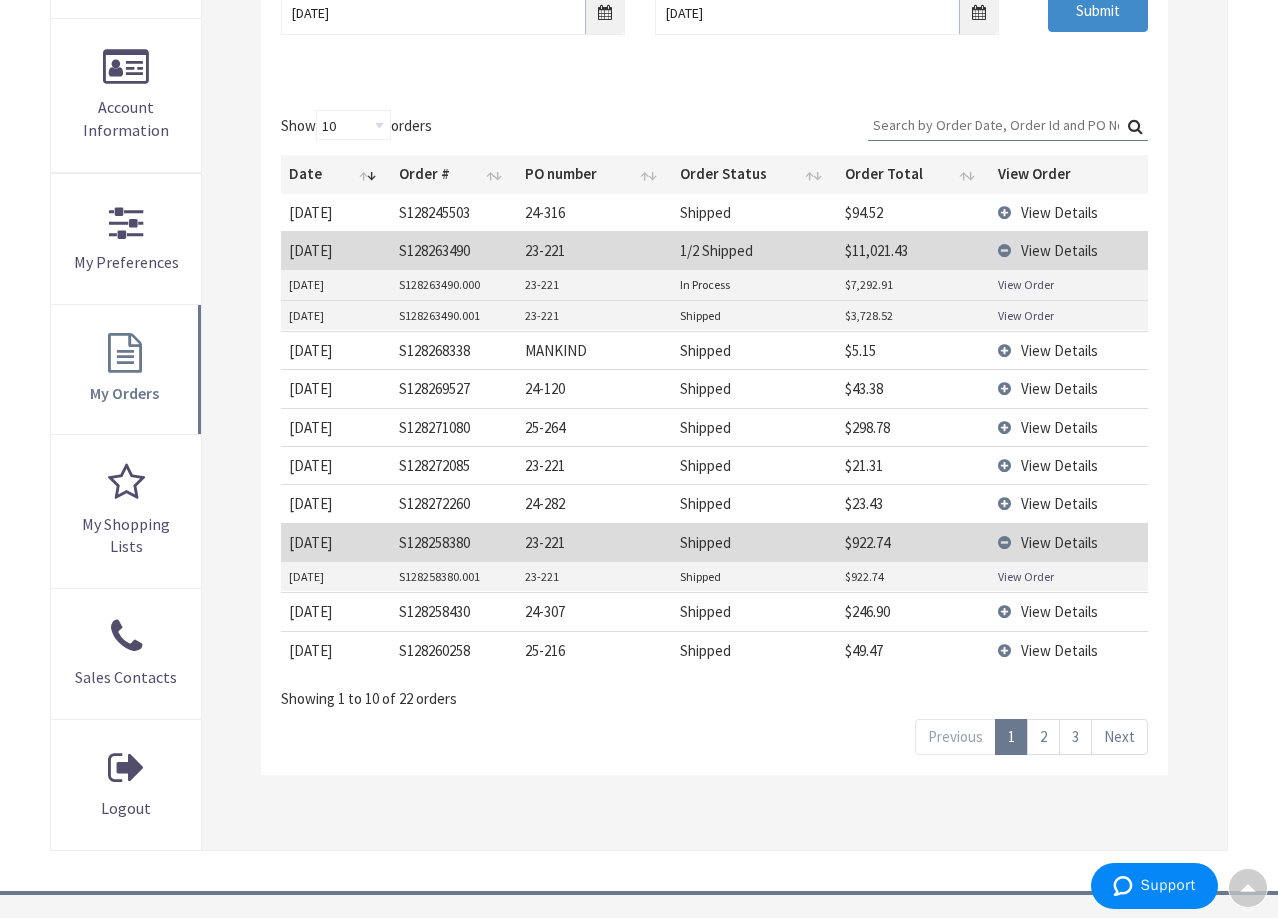 click on "View Order" at bounding box center (1026, 576) 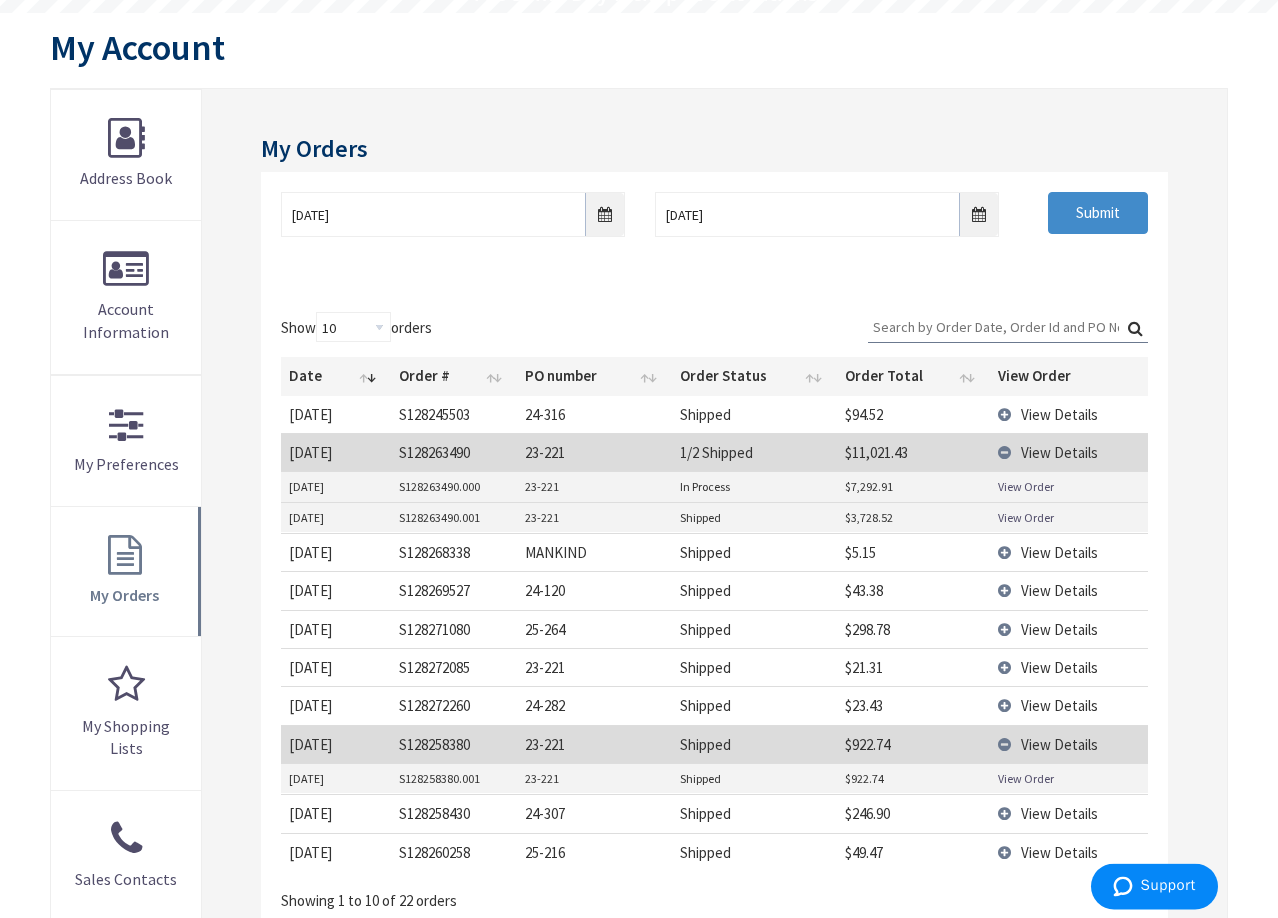 scroll, scrollTop: 306, scrollLeft: 0, axis: vertical 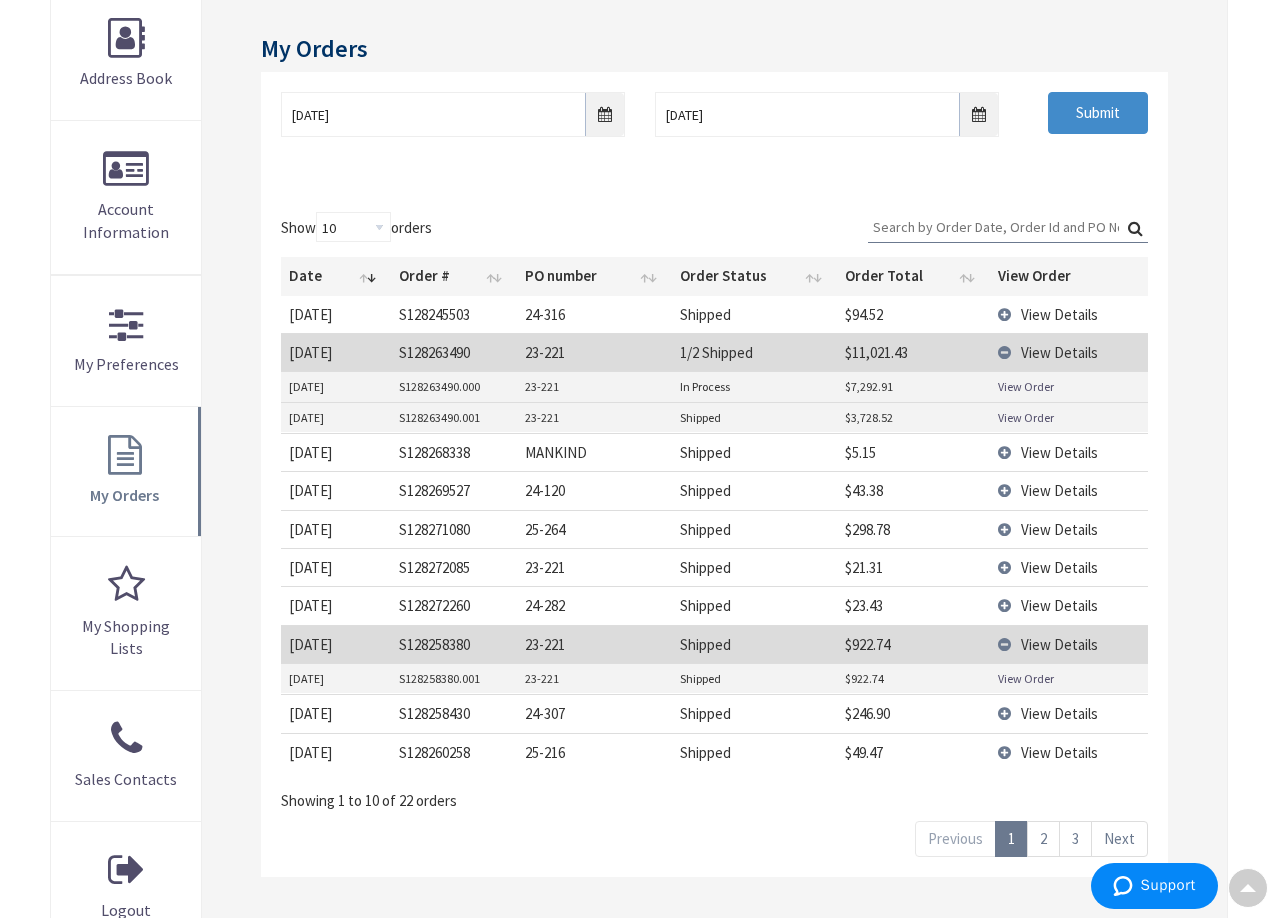 click on "View Details" at bounding box center [1059, 314] 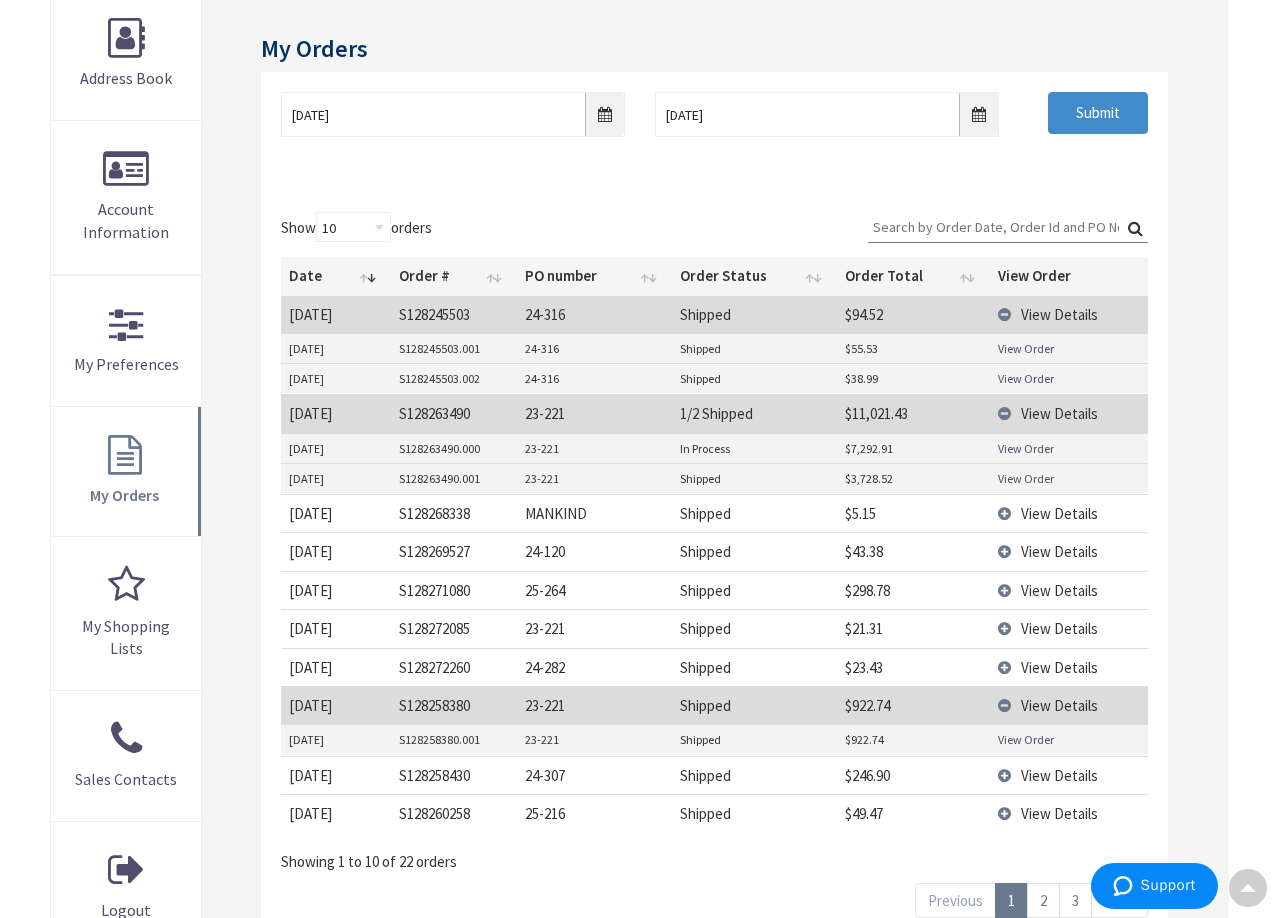 click on "View Order" at bounding box center (1026, 348) 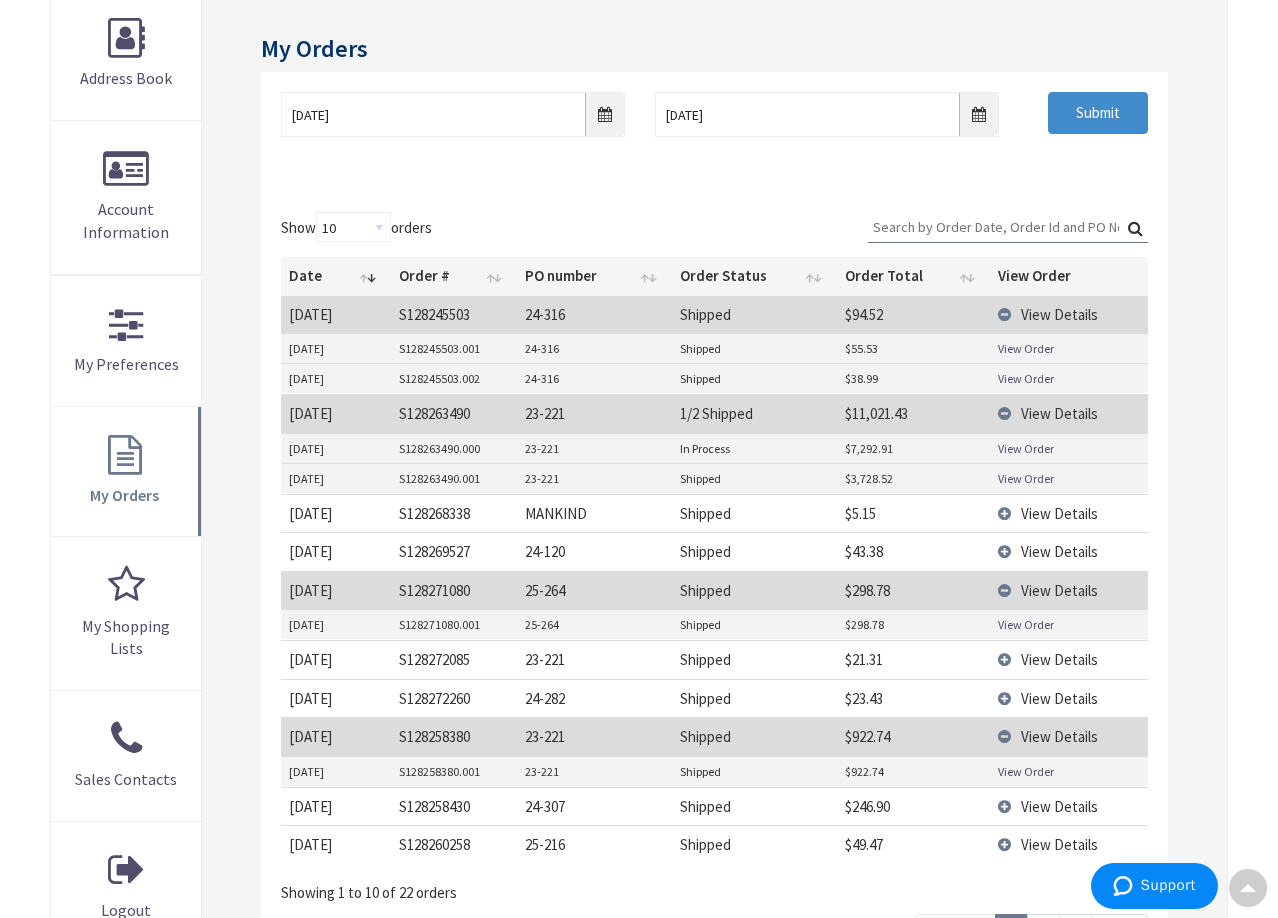 click on "View Order" at bounding box center [1026, 624] 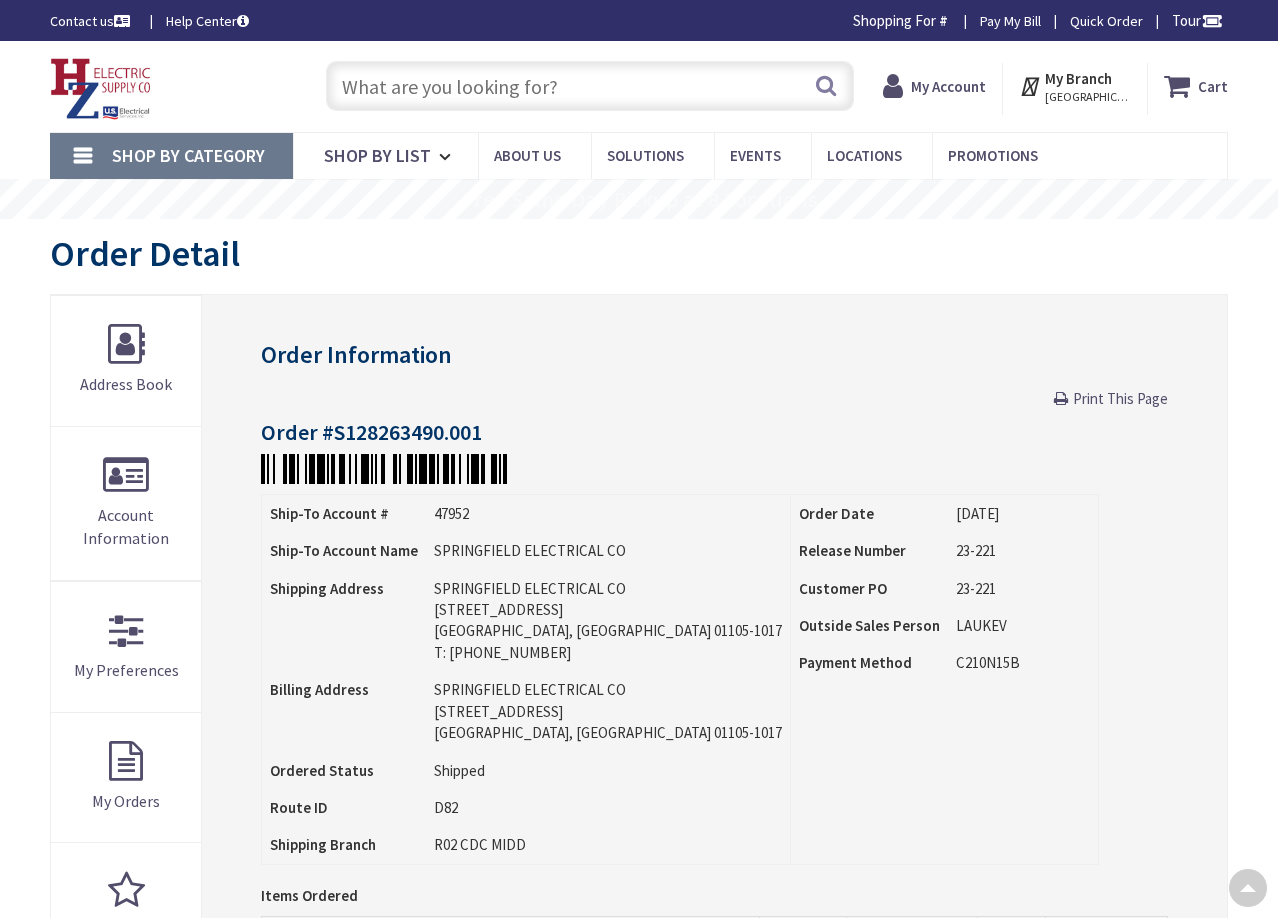 scroll, scrollTop: 408, scrollLeft: 0, axis: vertical 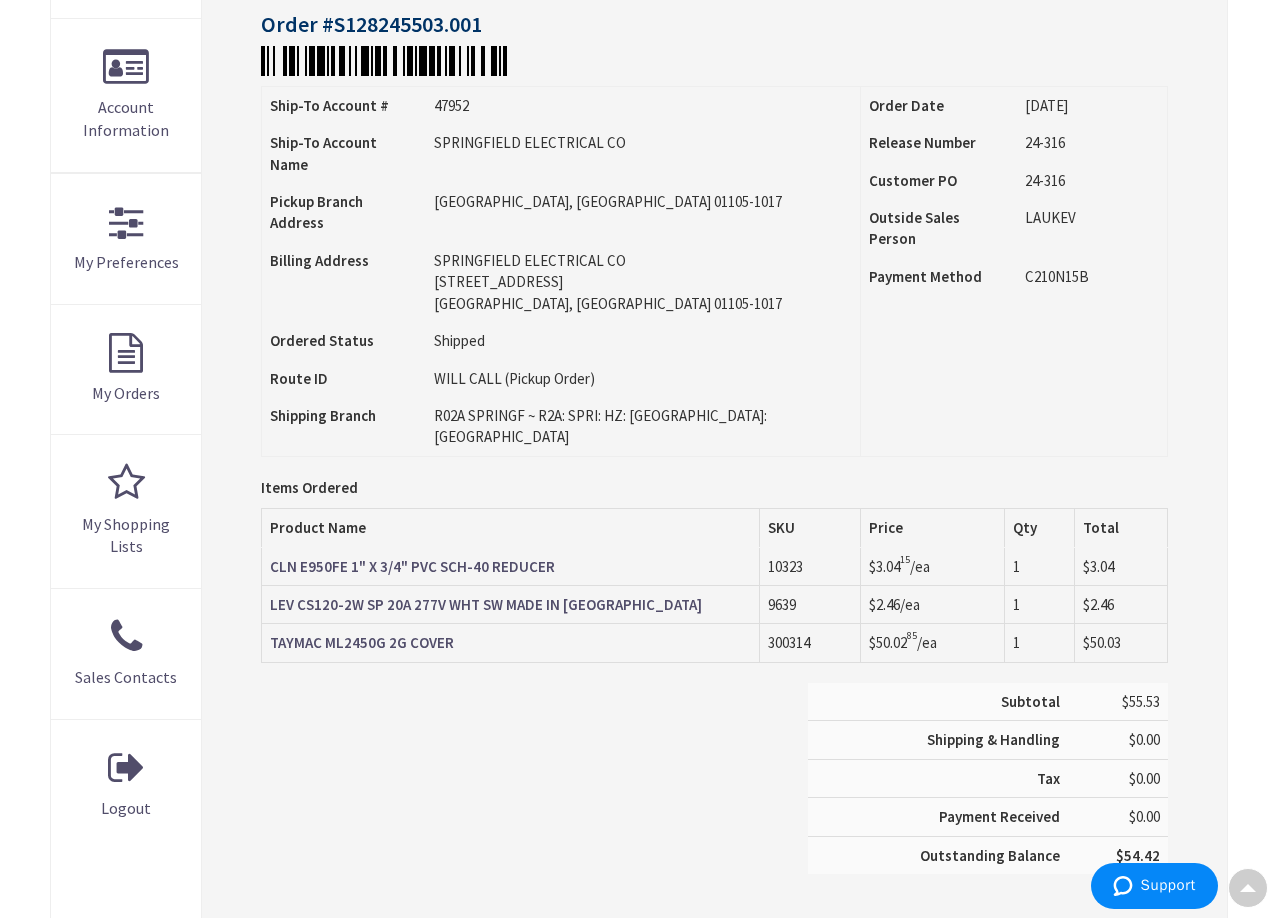 click on "TAYMAC ML2450G 2G COVER" at bounding box center (362, 642) 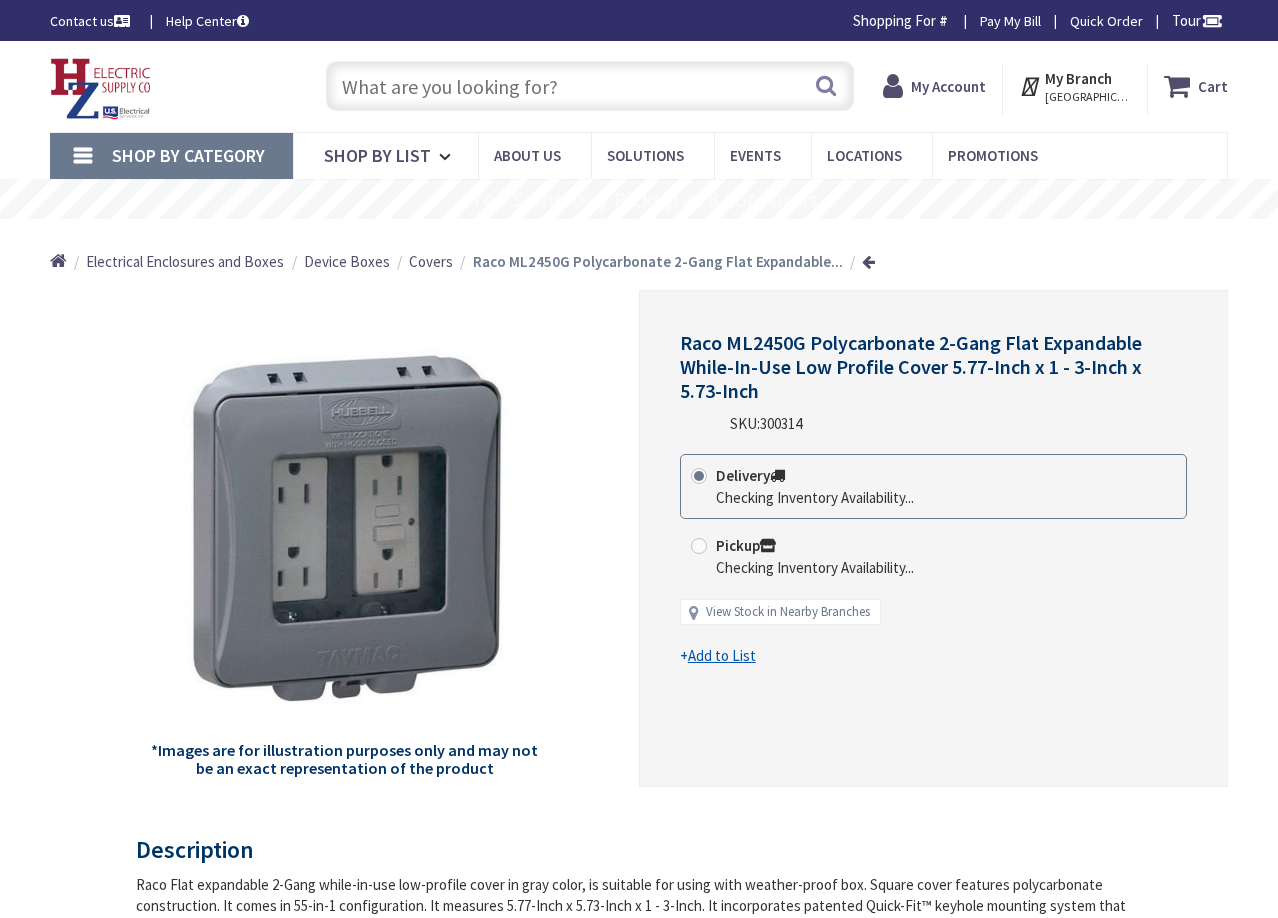 scroll, scrollTop: 0, scrollLeft: 0, axis: both 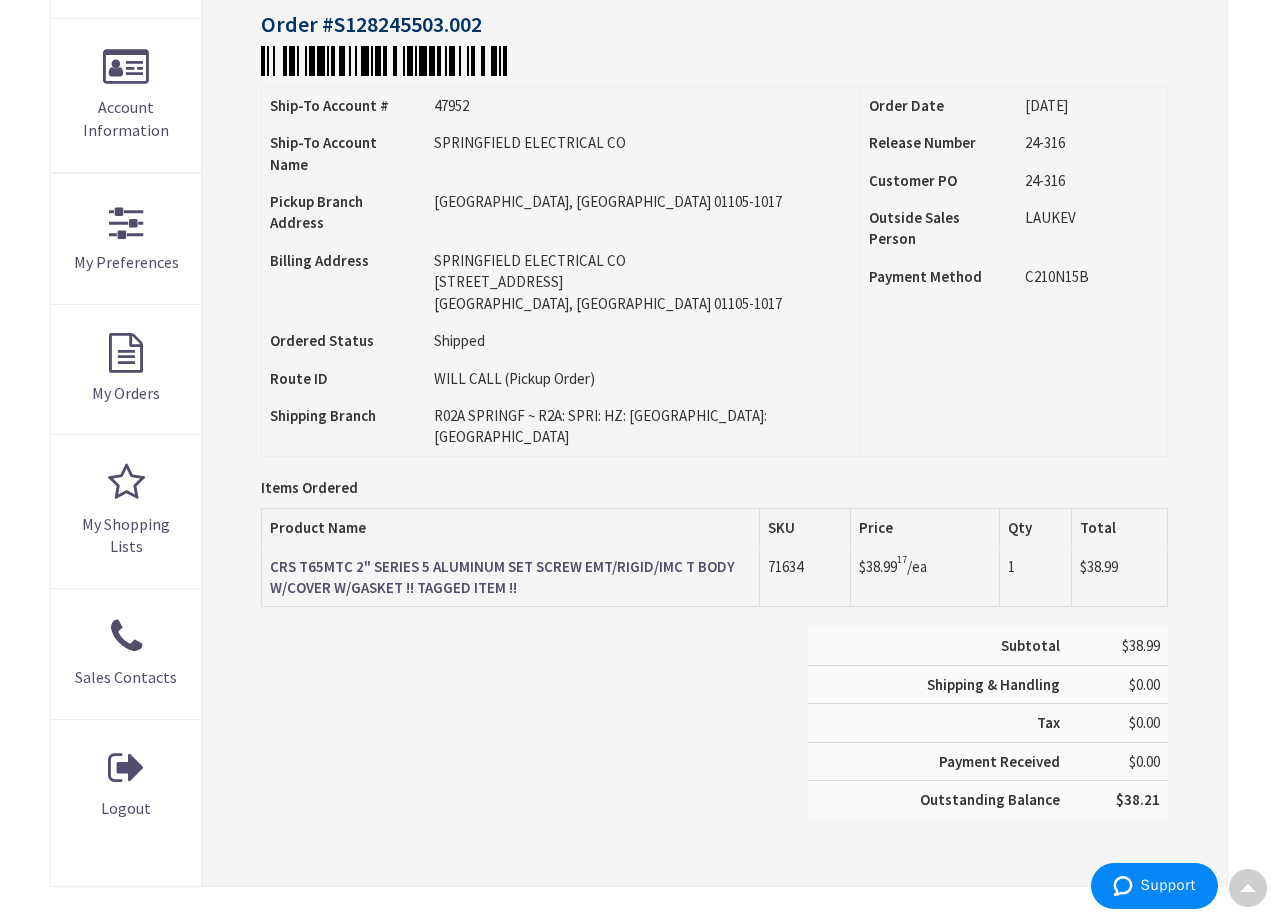click on "CRS T65MTC 2" SERIES 5 ALUMINUM  SET SCREW EMT/RIGID/IMC T BODY  W/COVER W/GASKET  !! TAGGED ITEM !!" at bounding box center (502, 577) 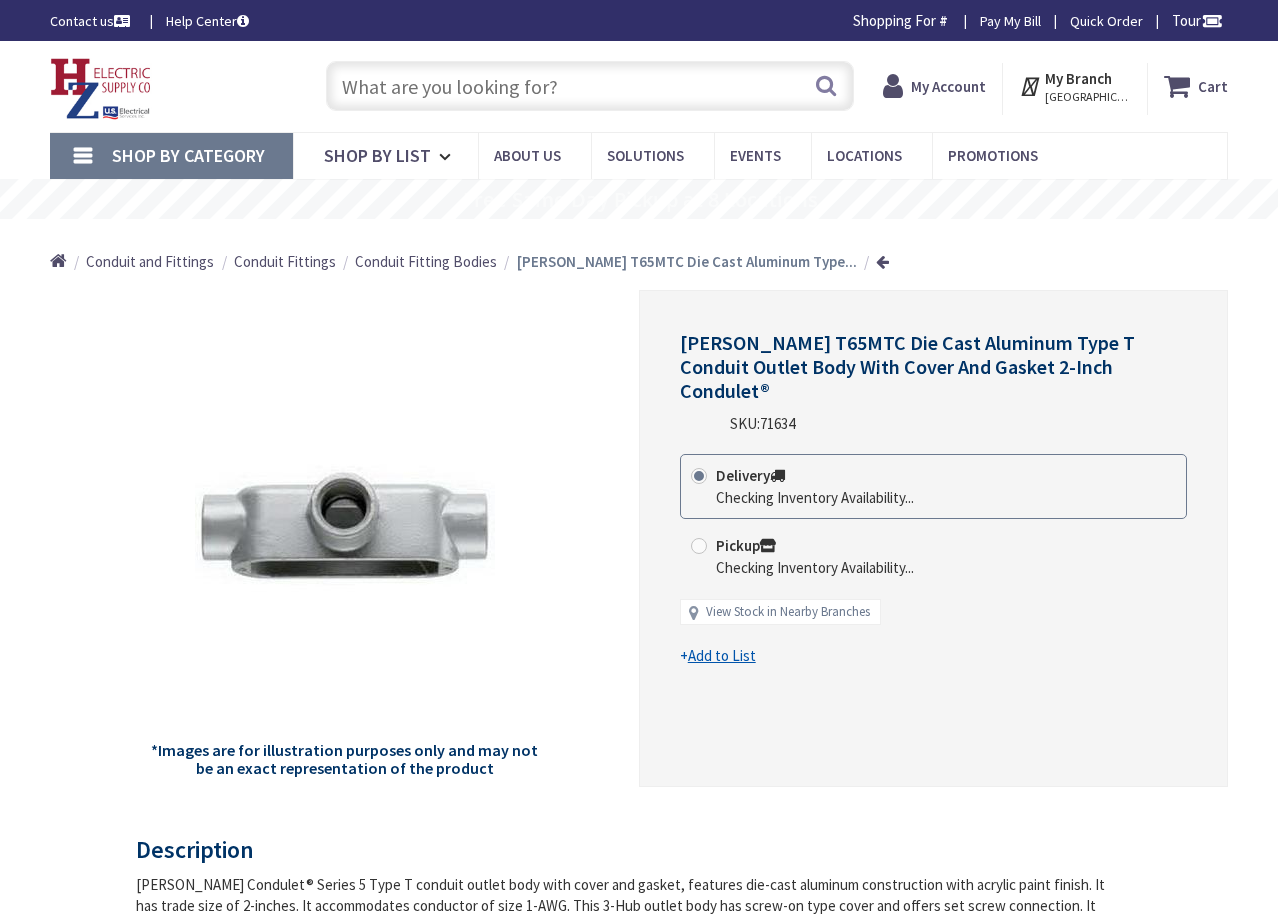scroll, scrollTop: 0, scrollLeft: 0, axis: both 